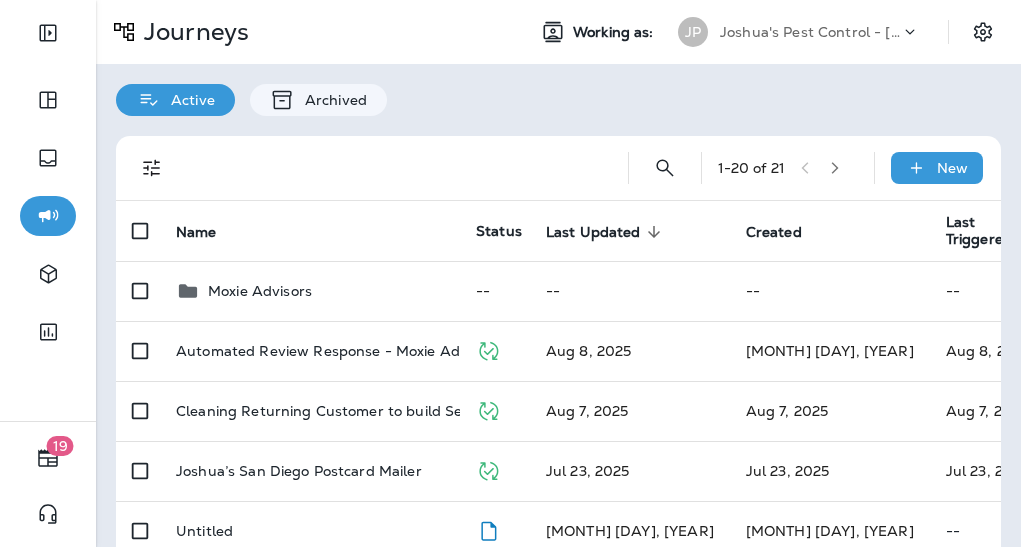 scroll, scrollTop: 0, scrollLeft: 0, axis: both 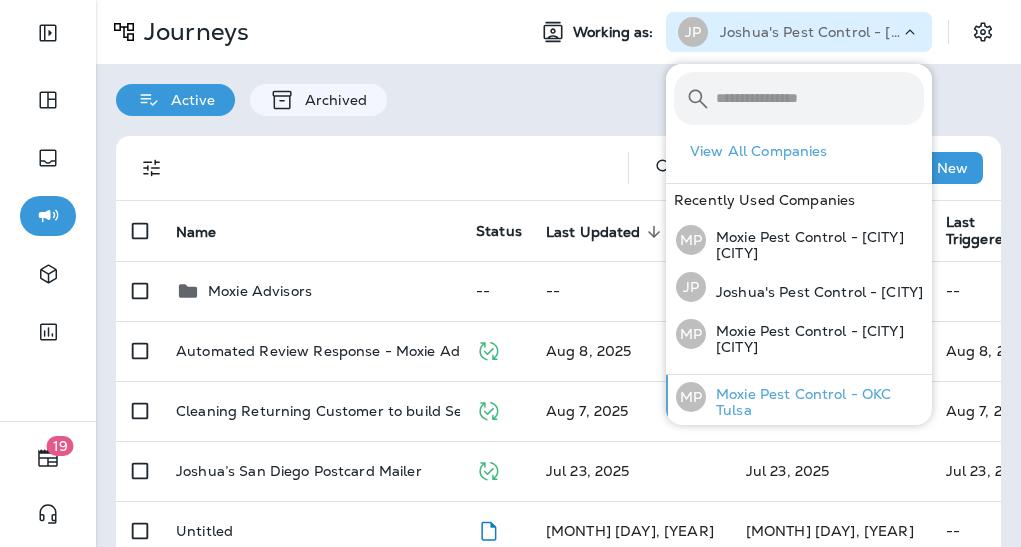 click on "Moxie Pest Control - OKC Tulsa" at bounding box center (815, 402) 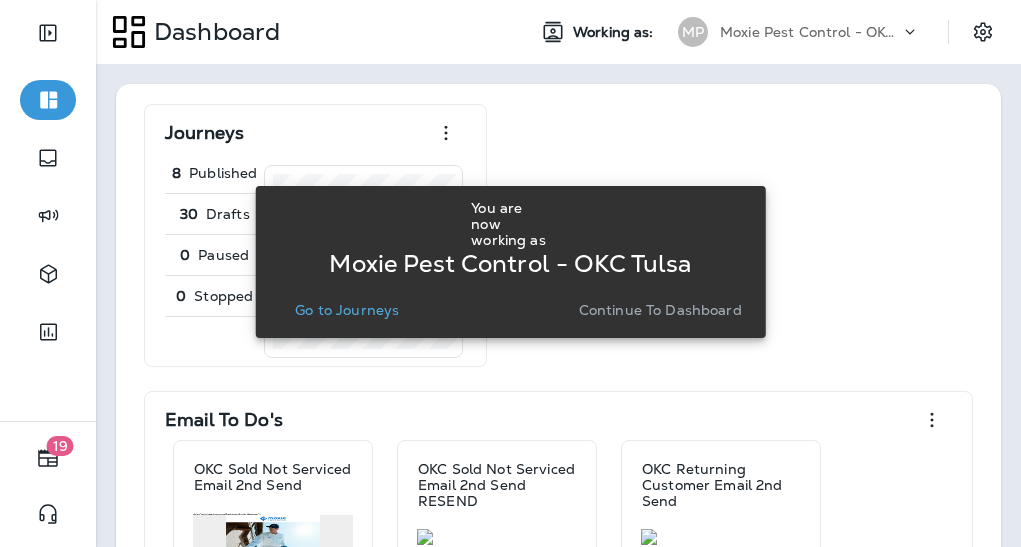 click on "Go to Journeys" at bounding box center (347, 310) 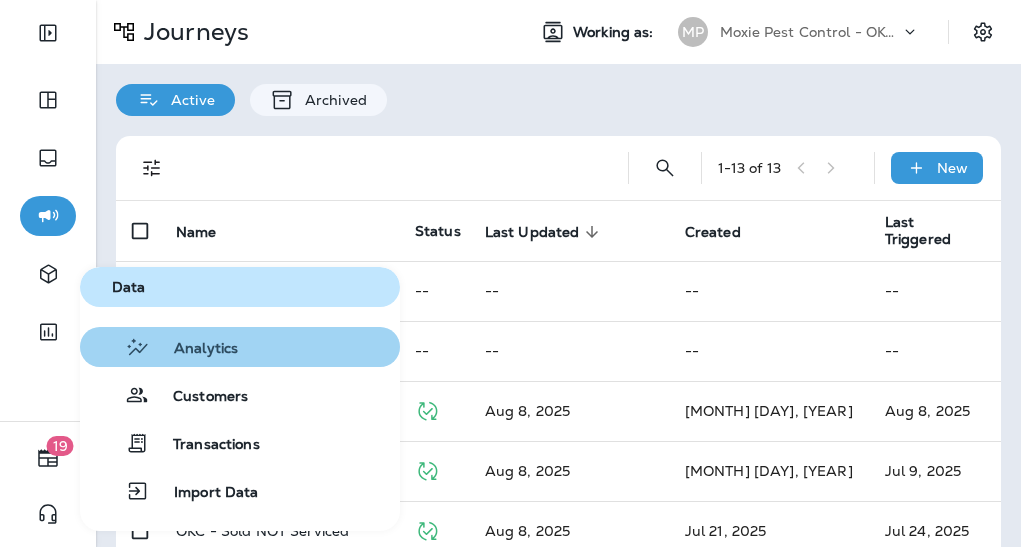 click on "Analytics" at bounding box center [194, 349] 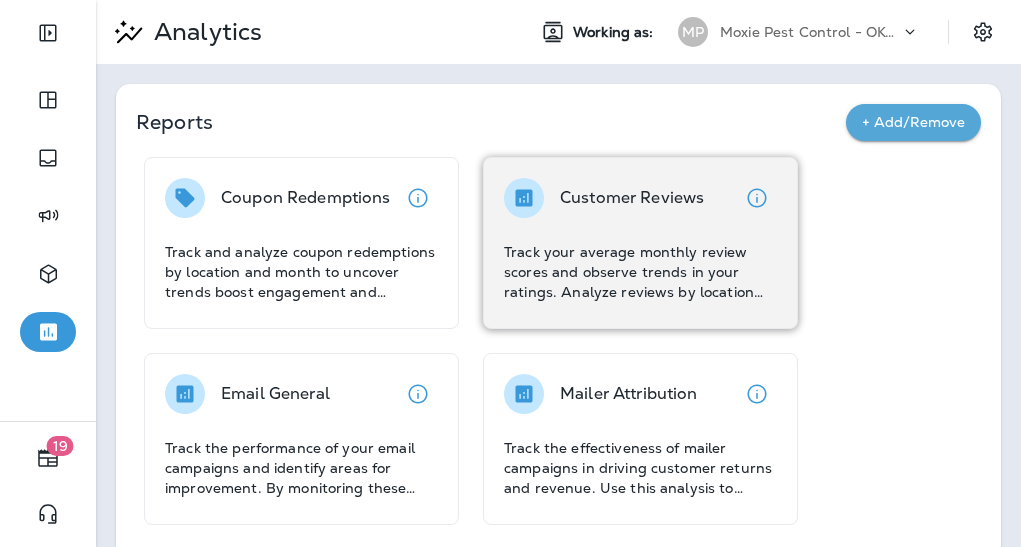click on "Customer Reviews Track your average monthly review scores and observe trends in your ratings. Analyze reviews by location and view the average review score and the total number of reviews left each month. Use these insights to enhance customer satisfaction and improve your ratings." at bounding box center [640, 240] 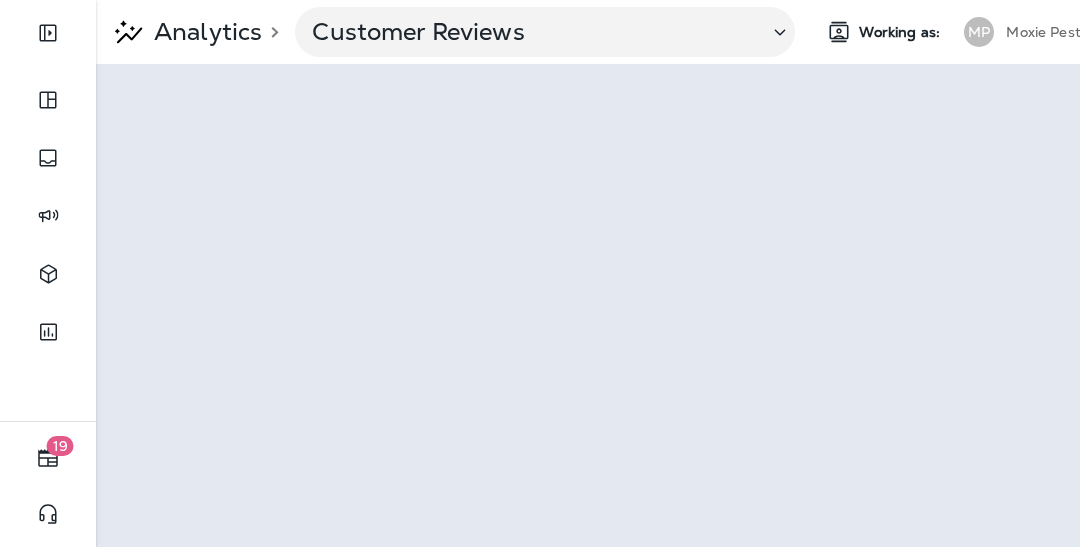 click on "Moxie Pest Control - OKC Tulsa" at bounding box center [1096, 32] 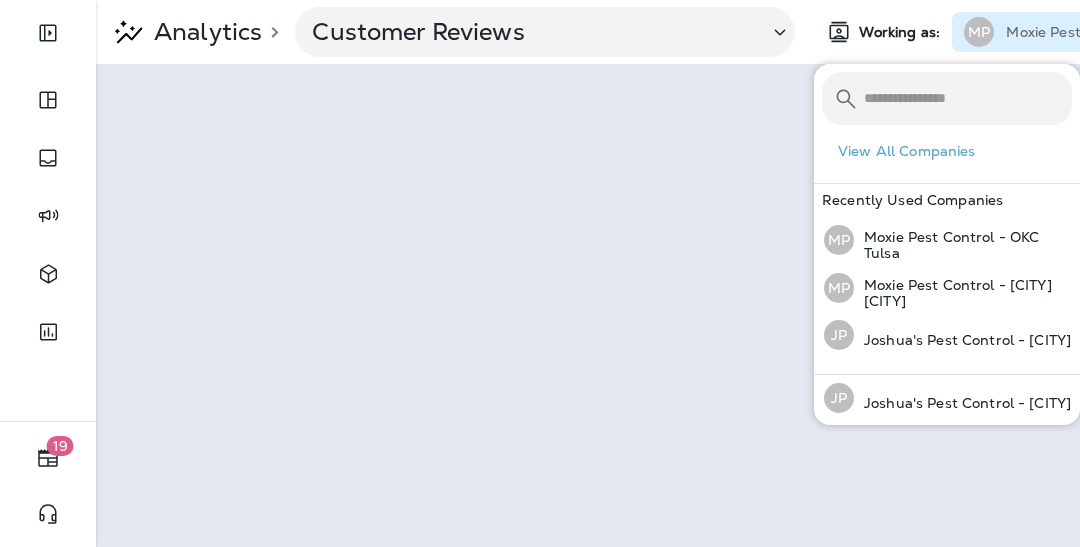 click on "Moxie Pest Control - OKC Tulsa" at bounding box center [1096, 32] 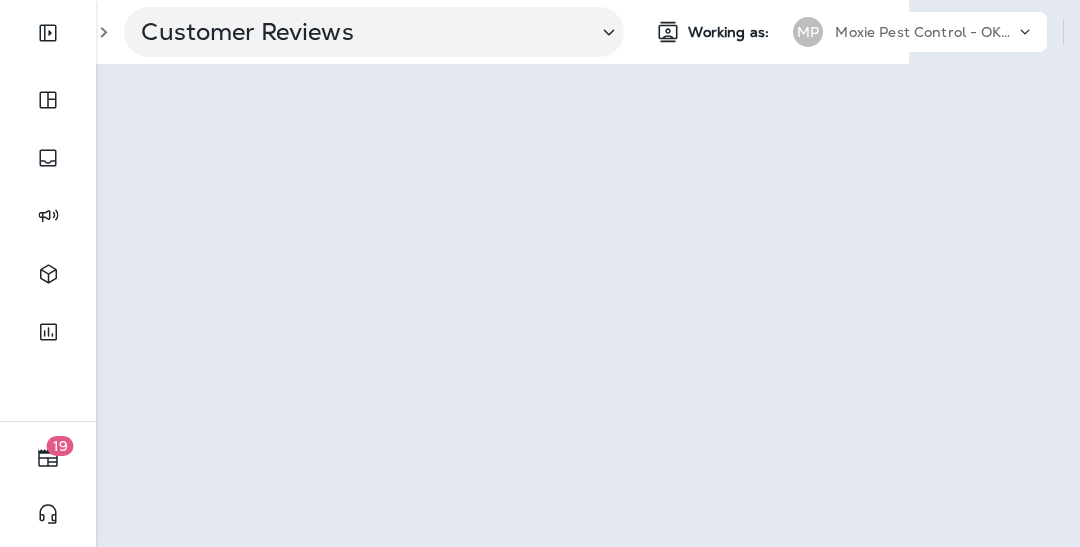 scroll, scrollTop: 0, scrollLeft: 228, axis: horizontal 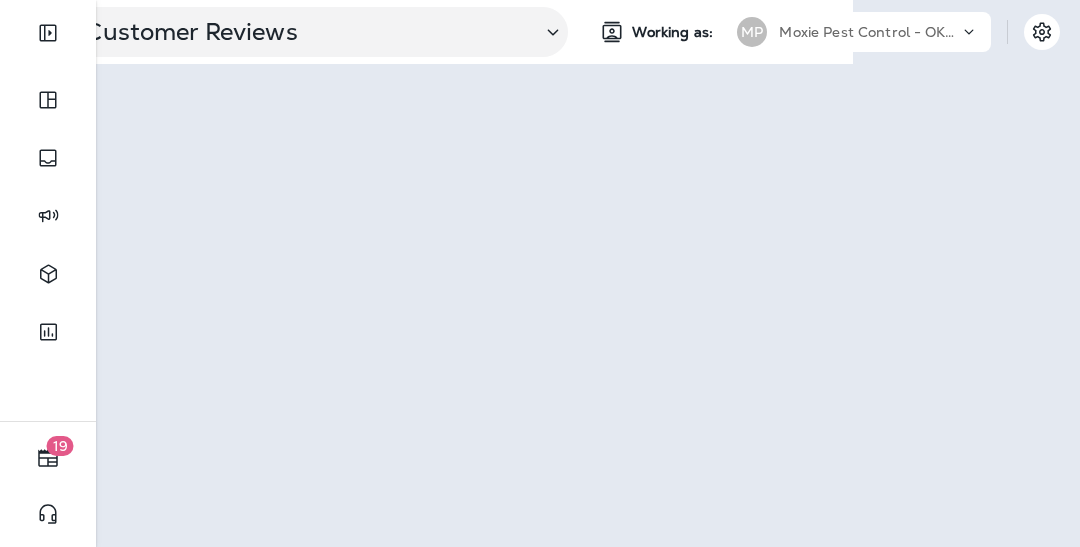 click on "Moxie Pest Control - OKC Tulsa" at bounding box center (869, 32) 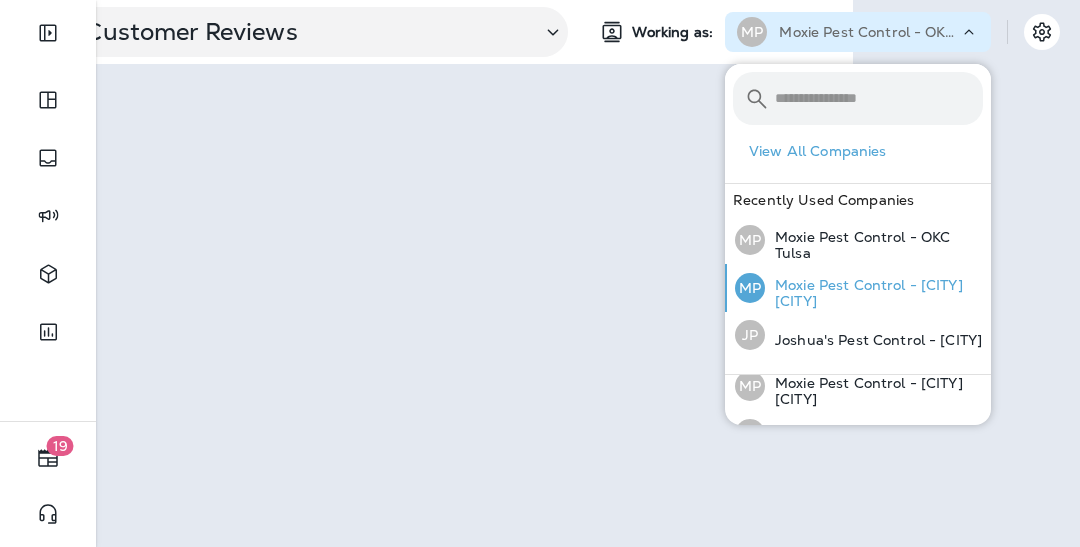 scroll, scrollTop: 155, scrollLeft: 0, axis: vertical 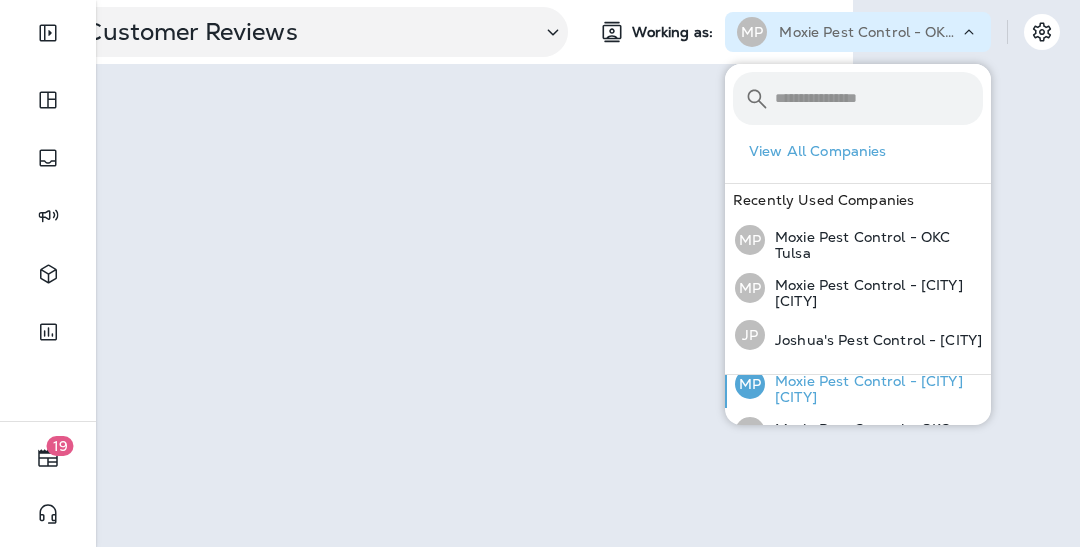 click on "Moxie Pest Control - [CITY] [CITY]" at bounding box center (874, 389) 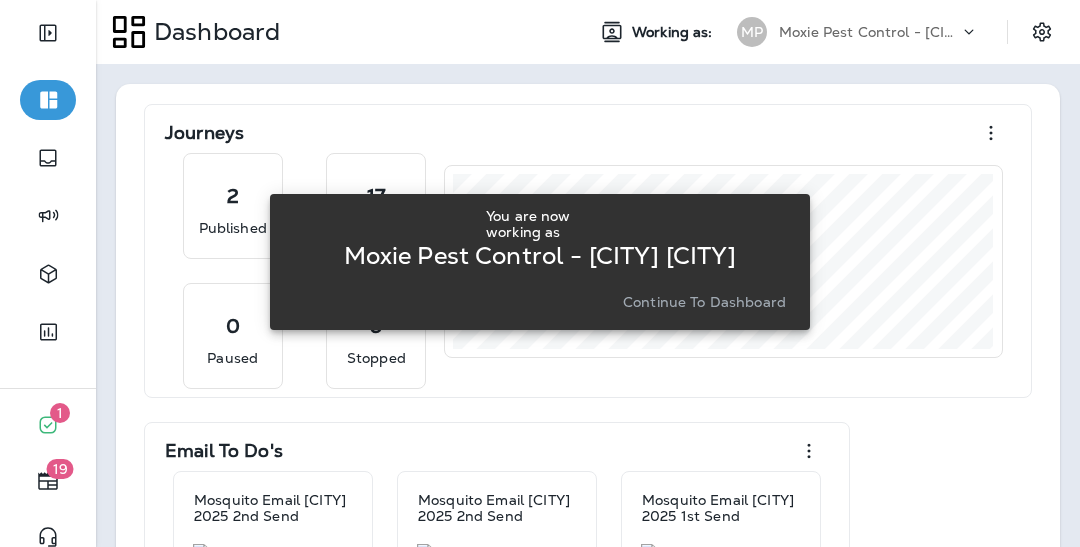 click on "Continue to Dashboard" at bounding box center (704, 302) 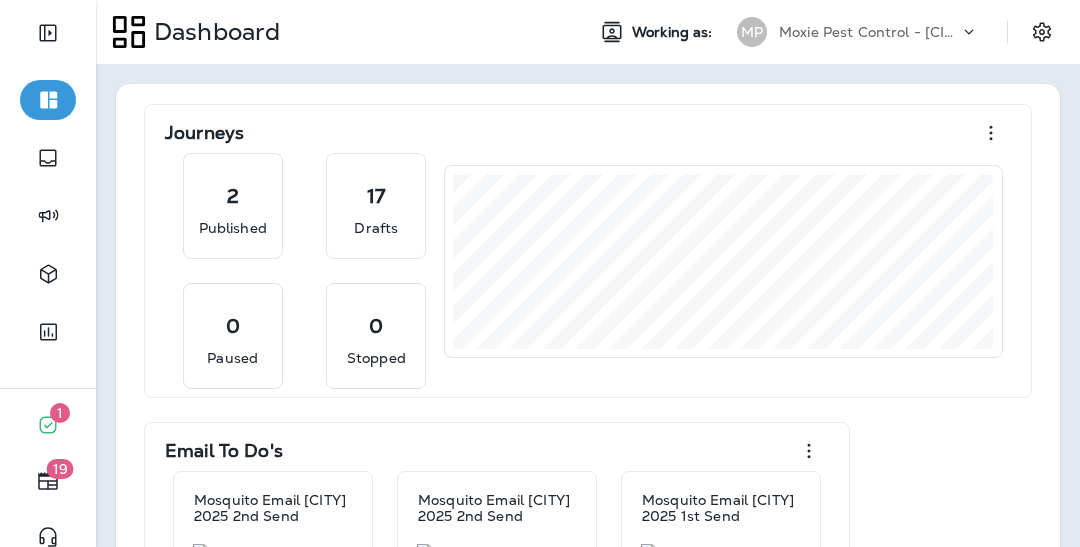 click on "Moxie Pest Control - [CITY] [CITY]" at bounding box center (869, 32) 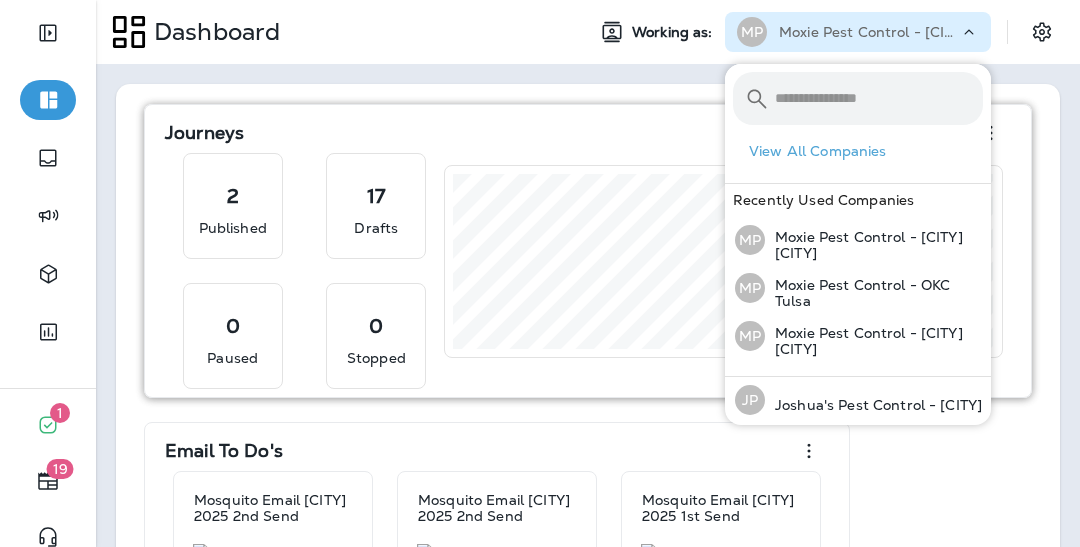 drag, startPoint x: 656, startPoint y: 99, endPoint x: 622, endPoint y: 122, distance: 41.04875 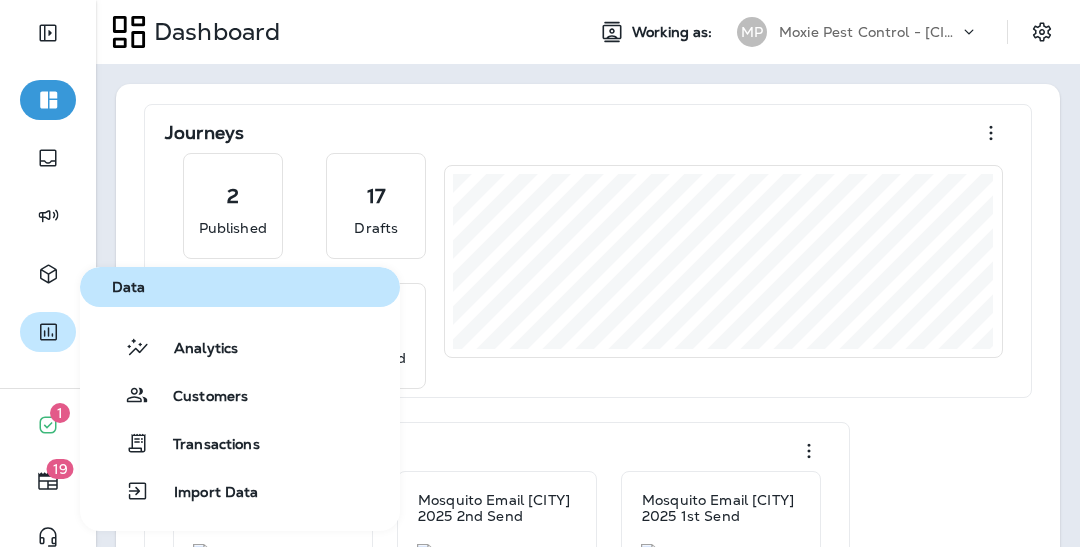 click at bounding box center (48, 332) 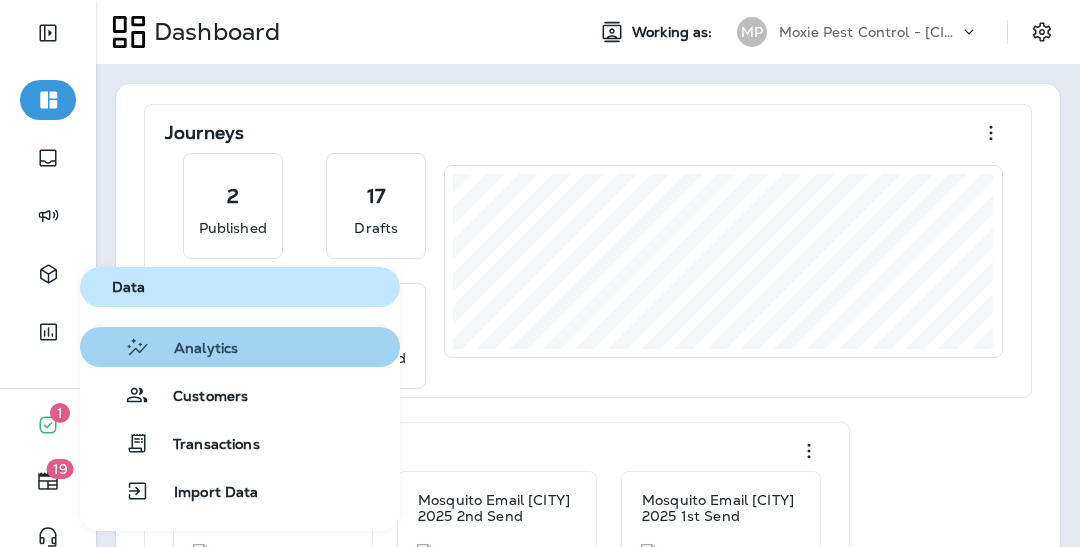 click on "Analytics" at bounding box center (194, 349) 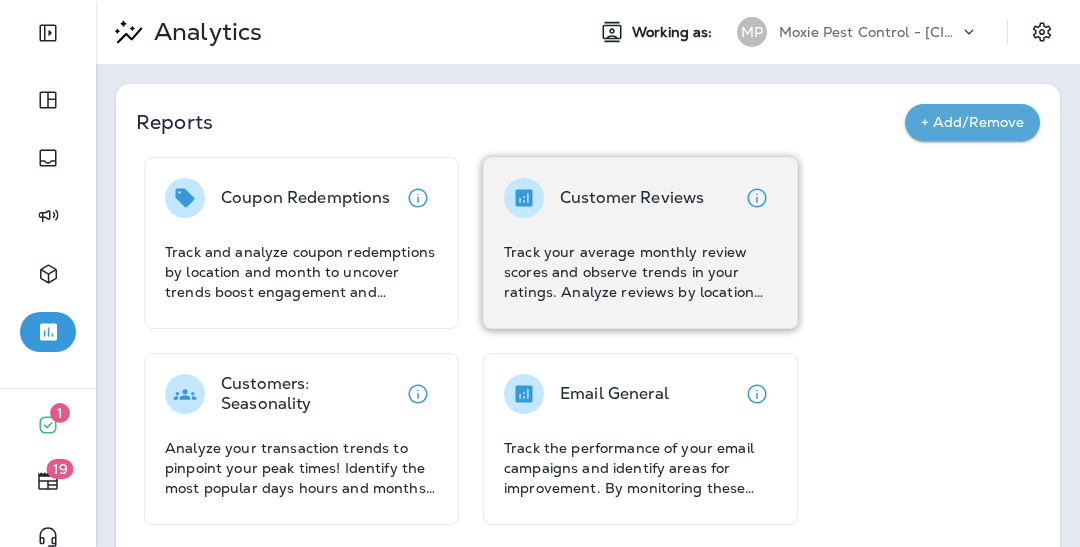 click on "Customer Reviews Track your average monthly review scores and observe trends in your ratings. Analyze reviews by location and view the average review score and the total number of reviews left each month. Use these insights to enhance customer satisfaction and improve your ratings." at bounding box center [640, 240] 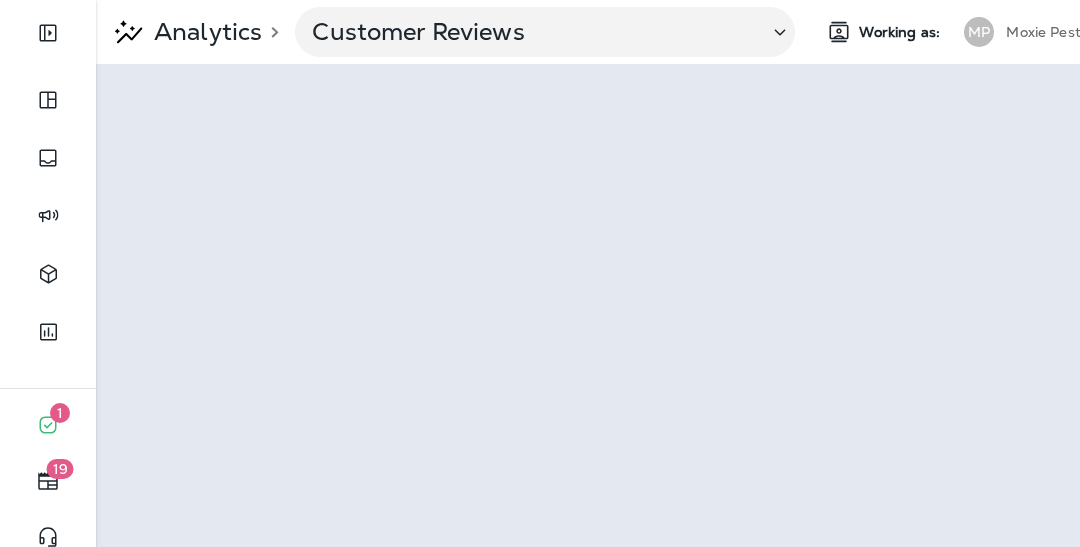 scroll, scrollTop: 0, scrollLeft: 1, axis: horizontal 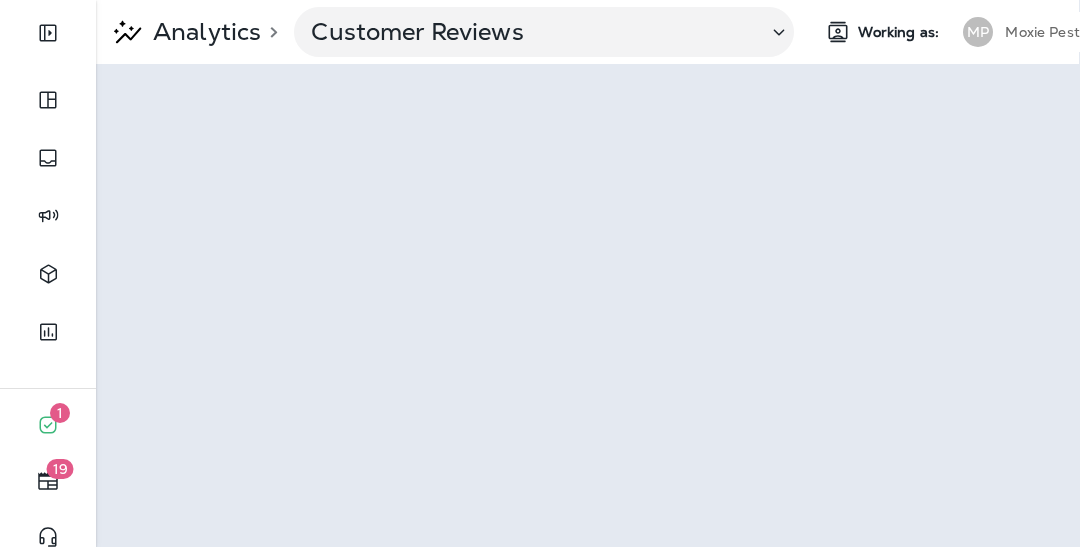 click on "Moxie Pest Control - [CITY] [CITY]" at bounding box center (1095, 32) 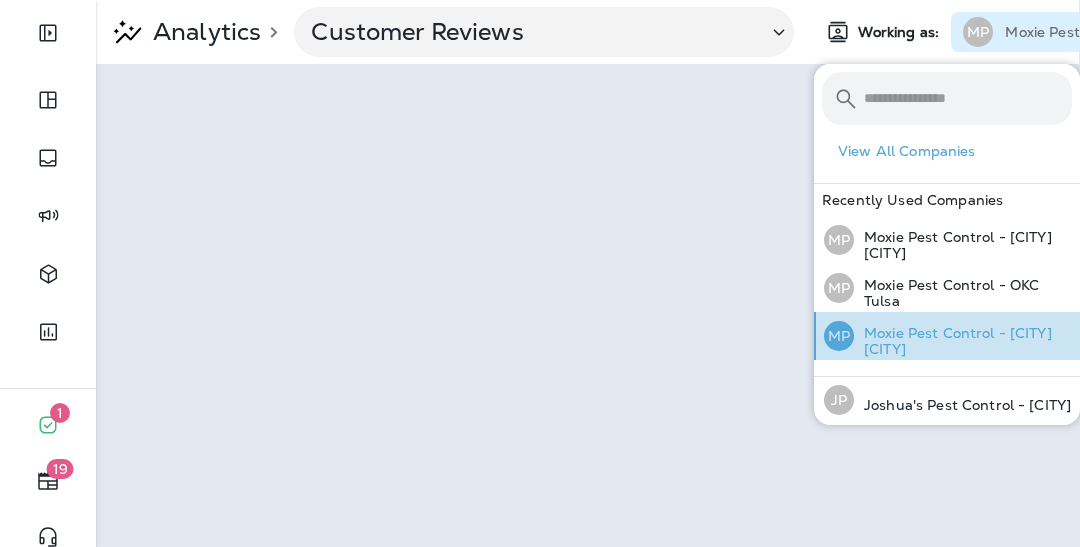 click on "Moxie Pest Control - [CITY] [CITY]" at bounding box center (963, 341) 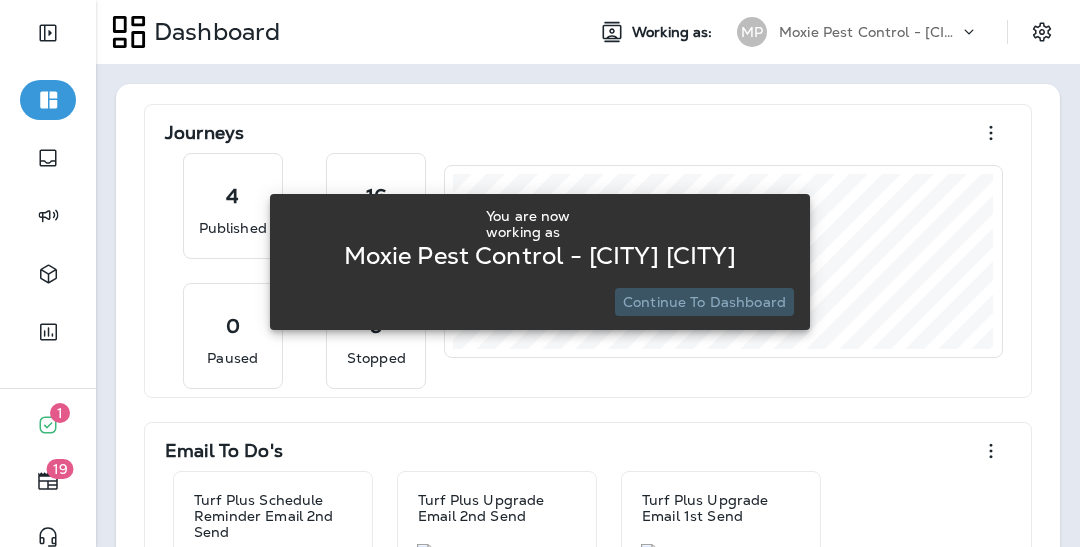 click on "Continue to Dashboard" at bounding box center [704, 302] 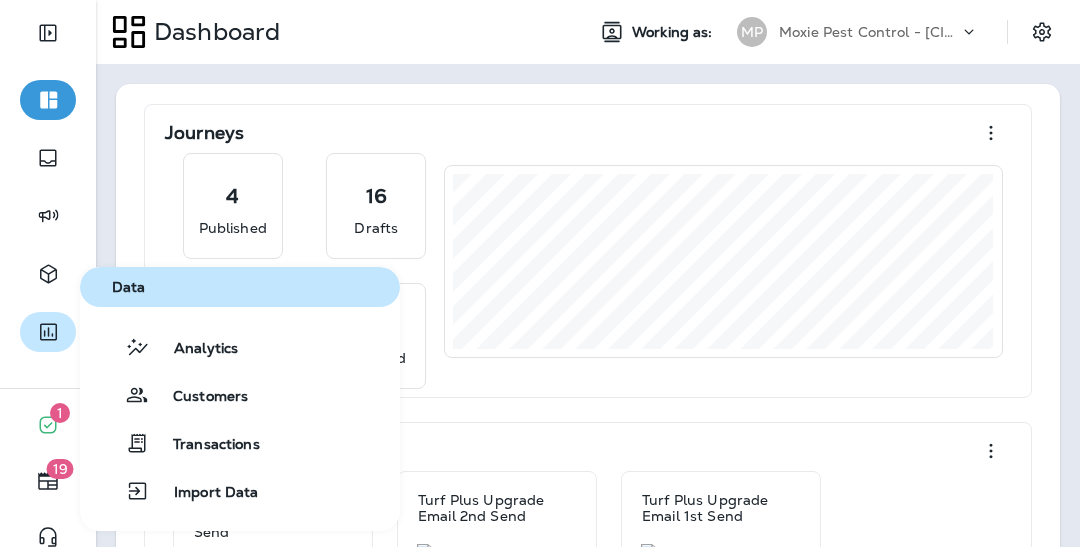 click 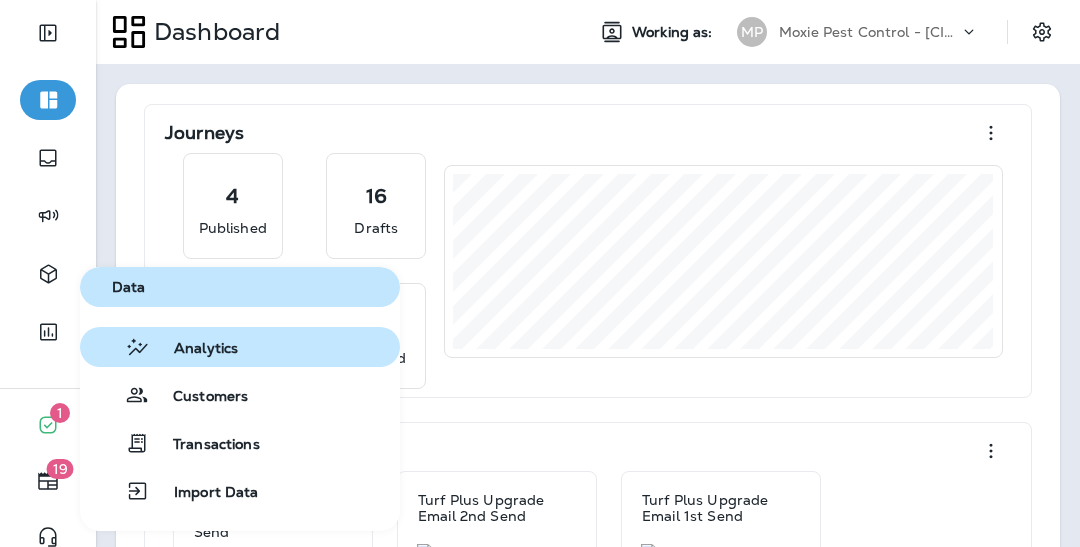 click on "Analytics" at bounding box center [194, 349] 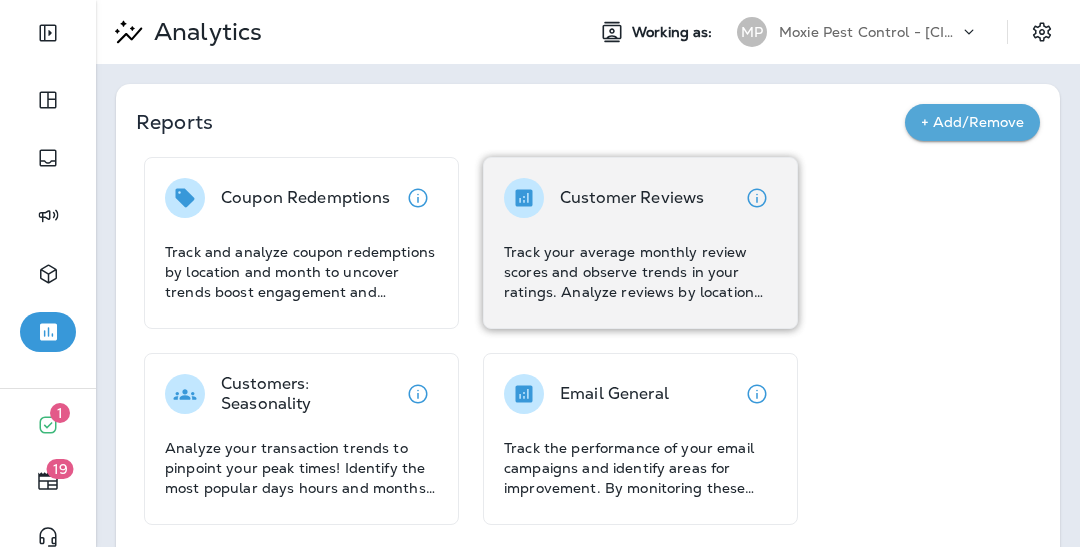 click on "Customer Reviews Track your average monthly review scores and observe trends in your ratings. Analyze reviews by location and view the average review score and the total number of reviews left each month. Use these insights to enhance customer satisfaction and improve your ratings." at bounding box center (640, 240) 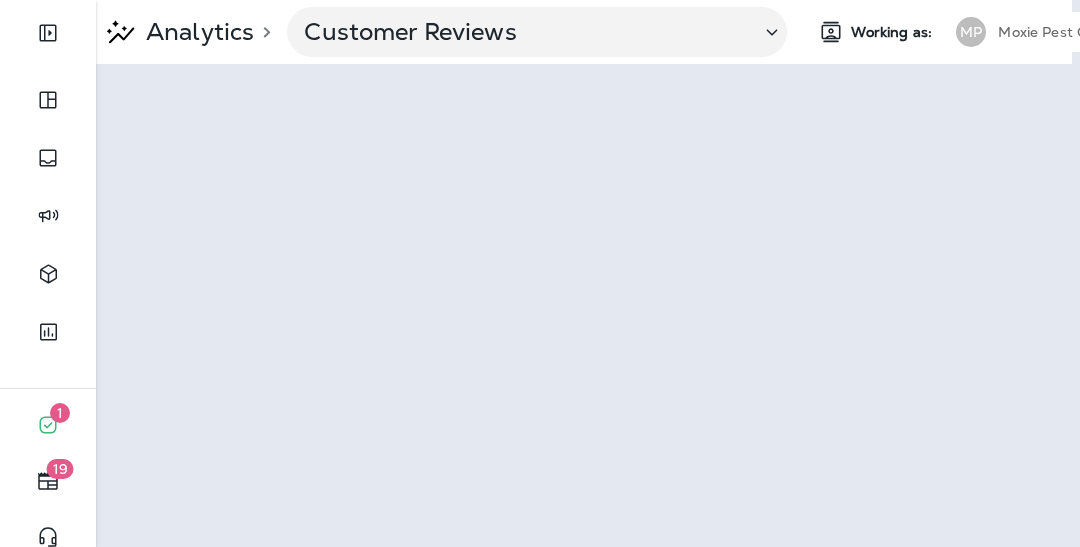 scroll, scrollTop: 0, scrollLeft: 0, axis: both 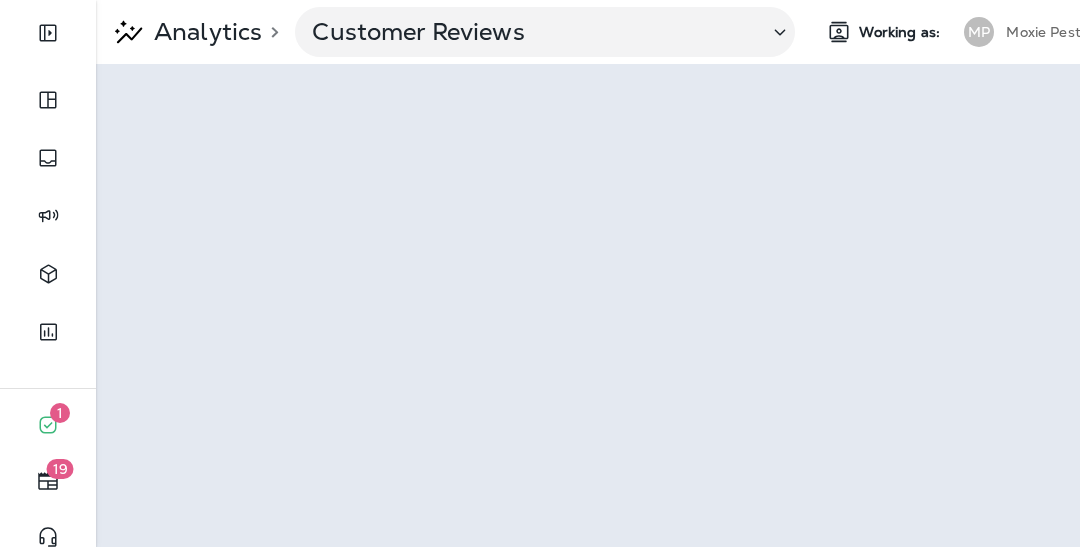 click on "Moxie Pest Control - [CITY] [CITY]" at bounding box center (1096, 32) 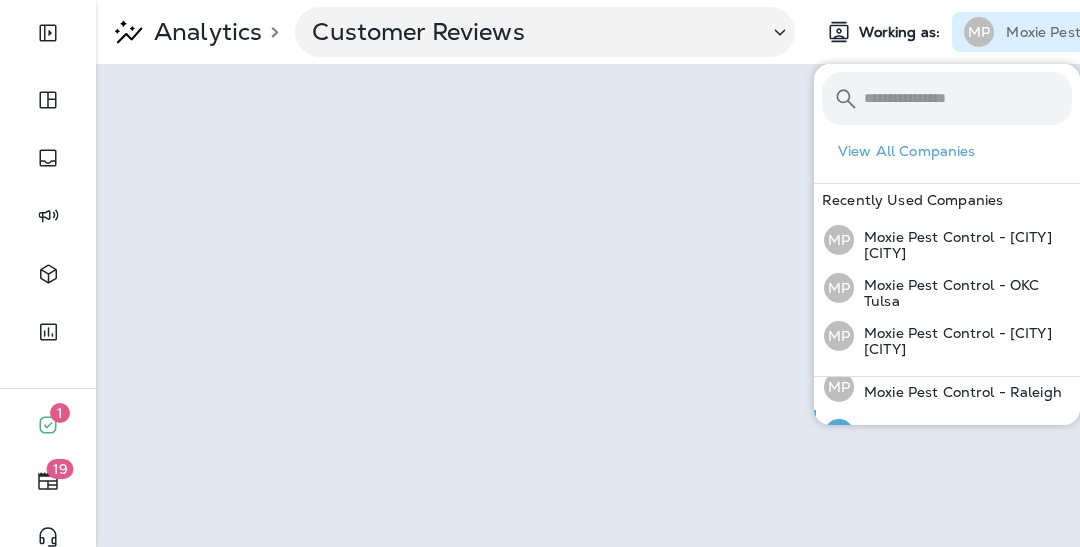 scroll, scrollTop: 297, scrollLeft: 0, axis: vertical 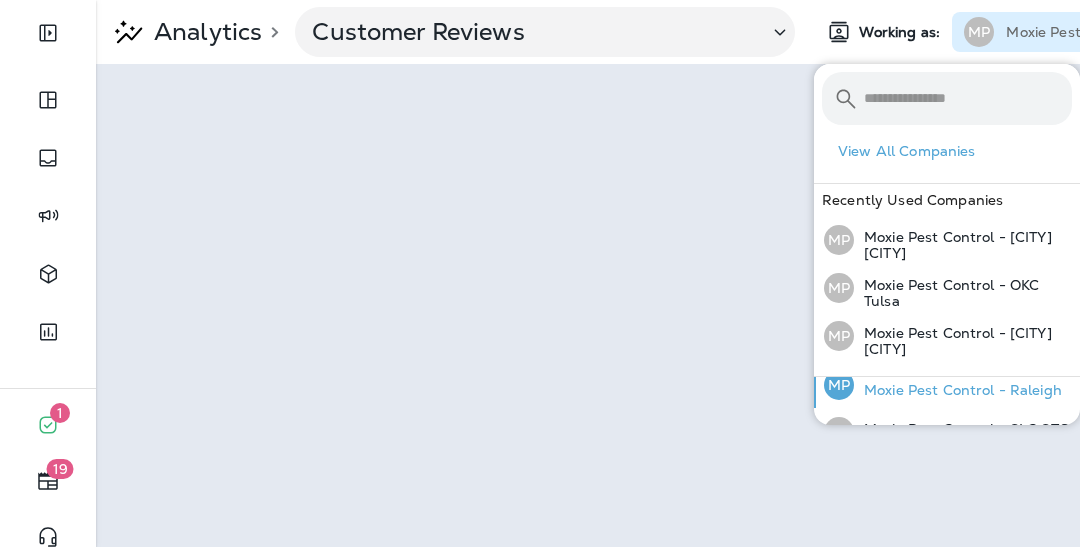 click on "Moxie Pest Control - Raleigh" at bounding box center (958, 390) 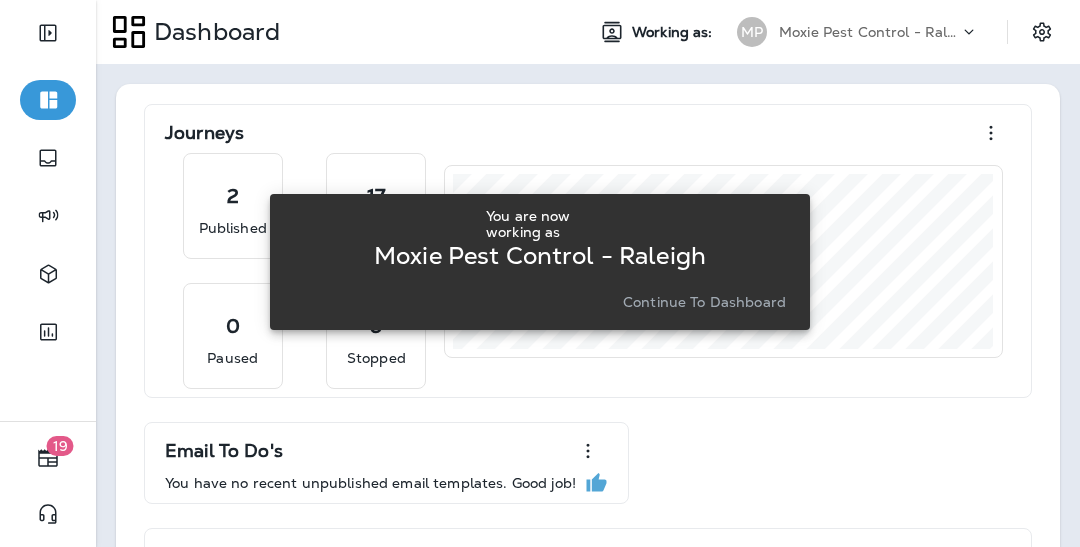 click on "You are now working as  Moxie Pest Control - [CITY]" at bounding box center (540, 236) 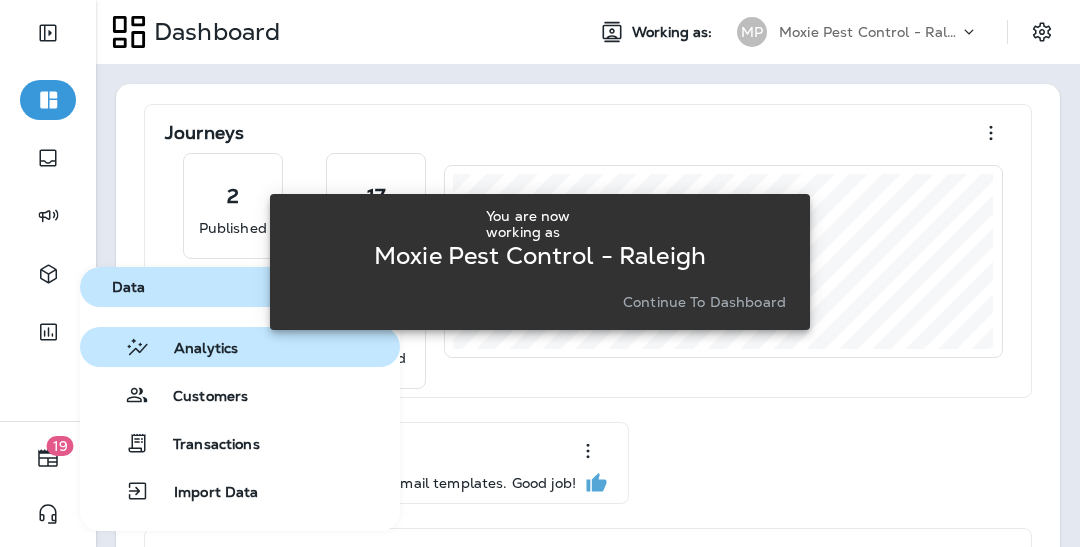 click on "Analytics" at bounding box center (194, 349) 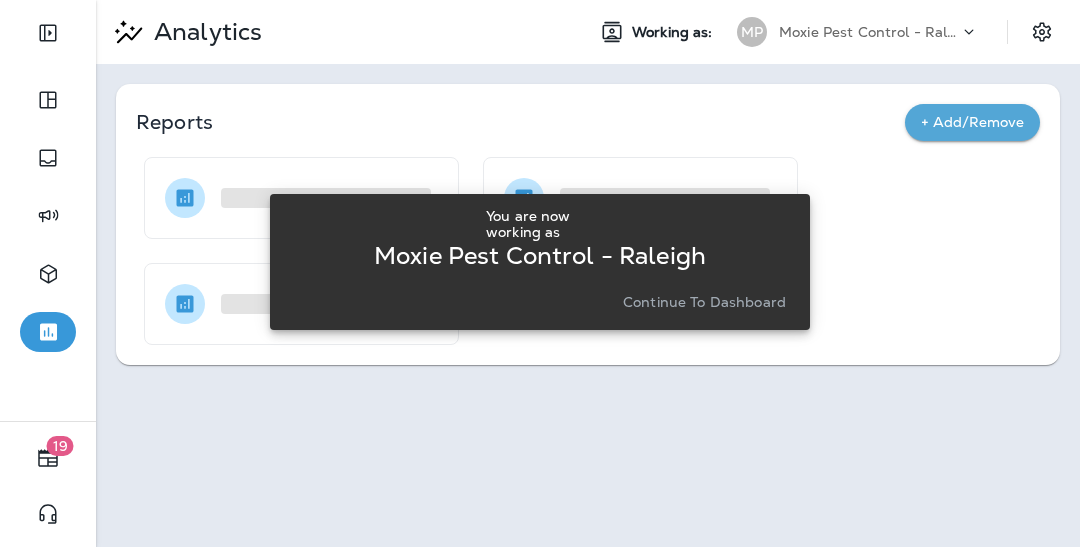 click on "Continue to Dashboard" at bounding box center [704, 302] 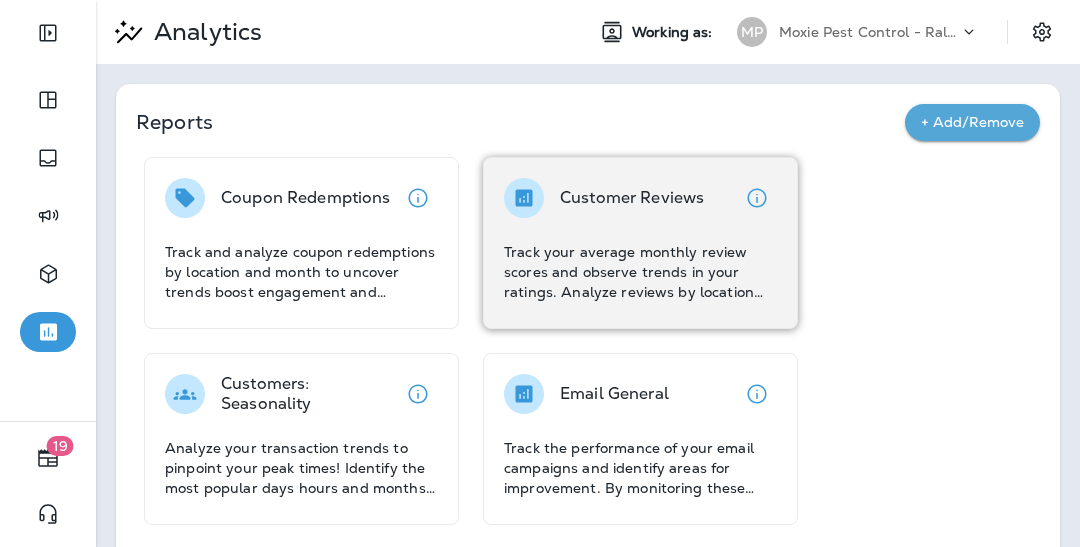 click on "Customer Reviews Track your average monthly review scores and observe trends in your ratings. Analyze reviews by location and view the average review score and the total number of reviews left each month. Use these insights to enhance customer satisfaction and improve your ratings." at bounding box center (640, 240) 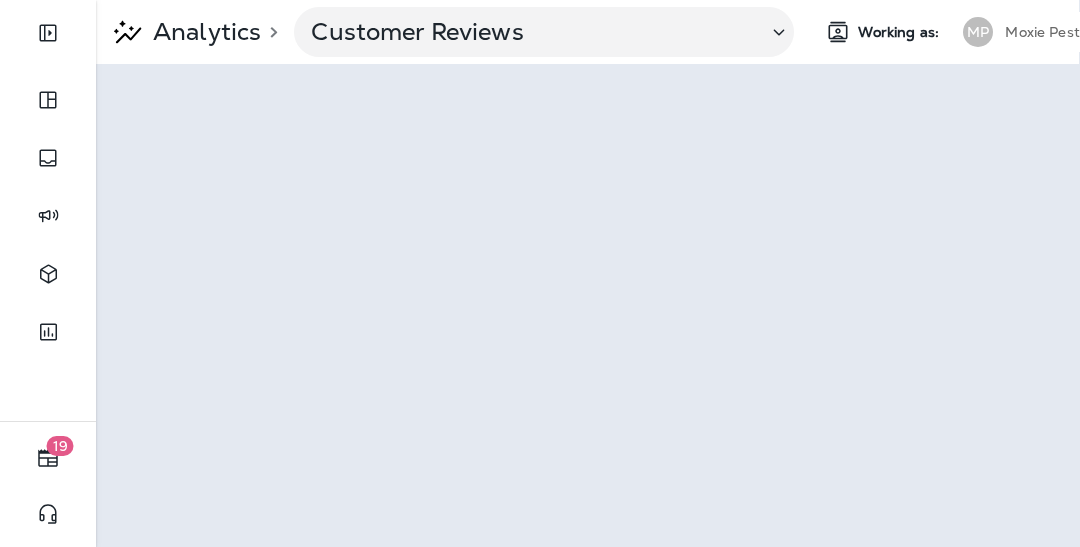 scroll, scrollTop: 0, scrollLeft: 2, axis: horizontal 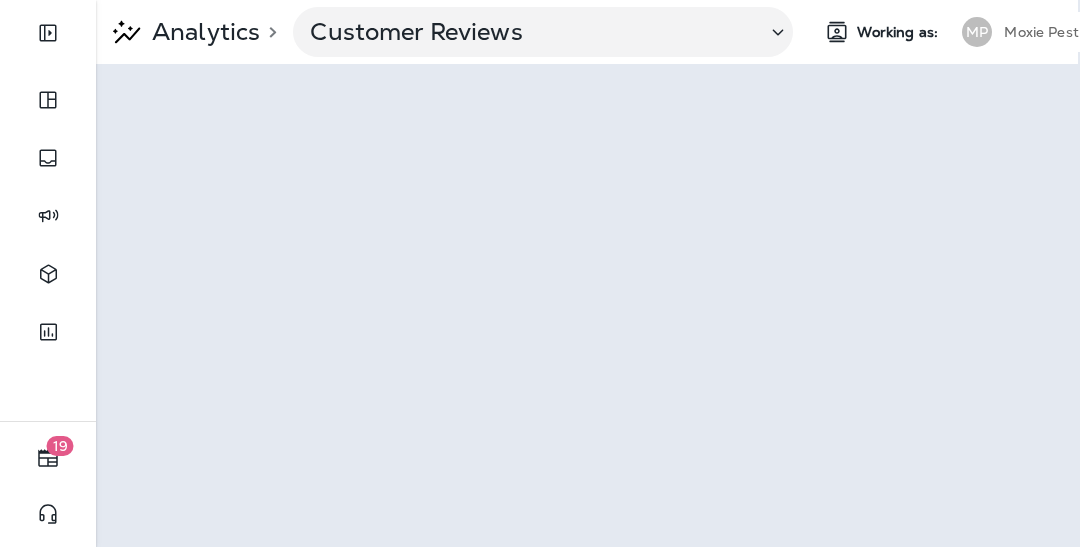 click on "Moxie Pest Control - Raleigh" at bounding box center (1094, 32) 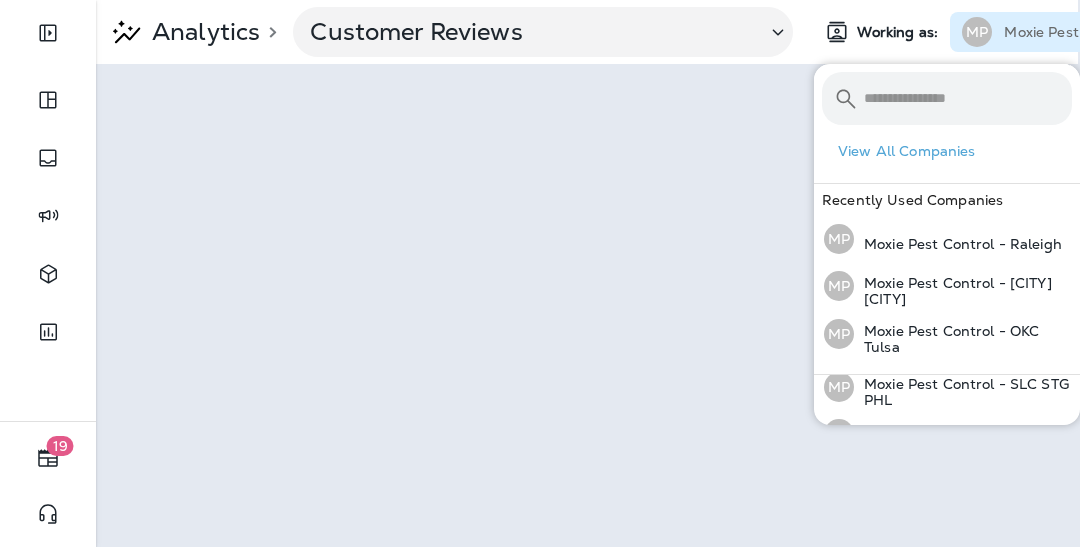 scroll, scrollTop: 344, scrollLeft: 0, axis: vertical 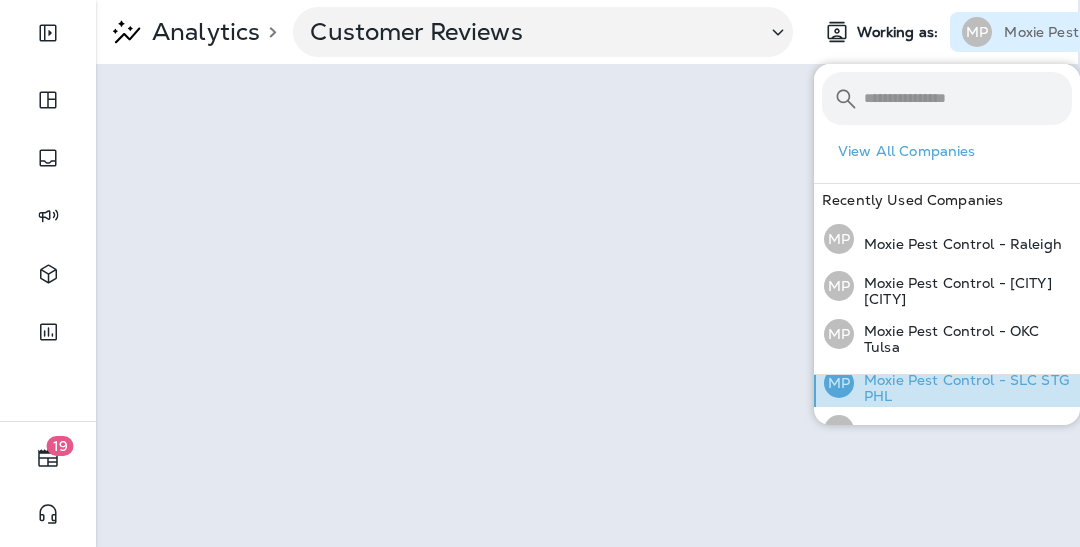 click on "Moxie Pest Control - SLC STG PHL" at bounding box center [963, 388] 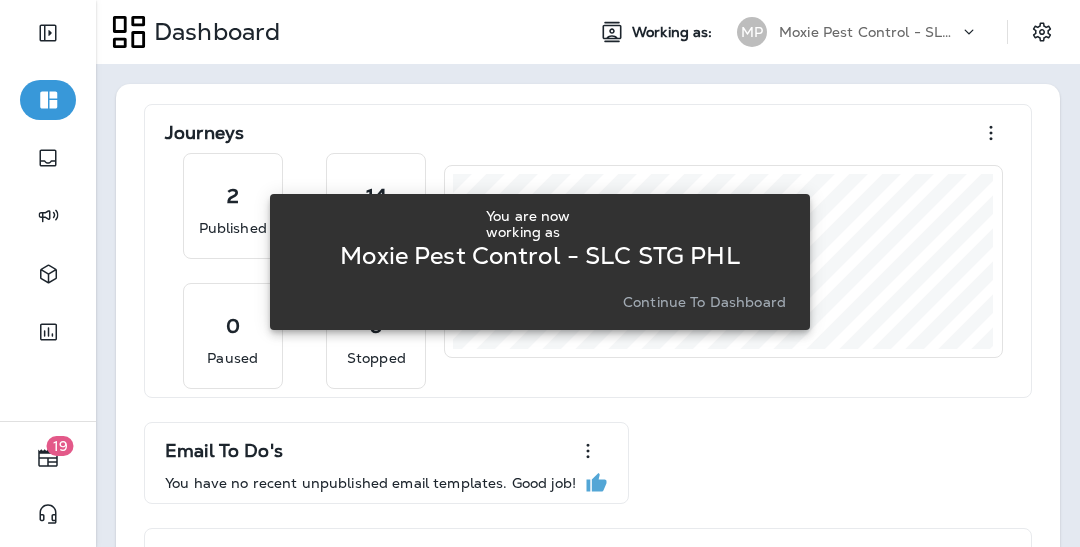 click on "Continue to Dashboard" at bounding box center (704, 302) 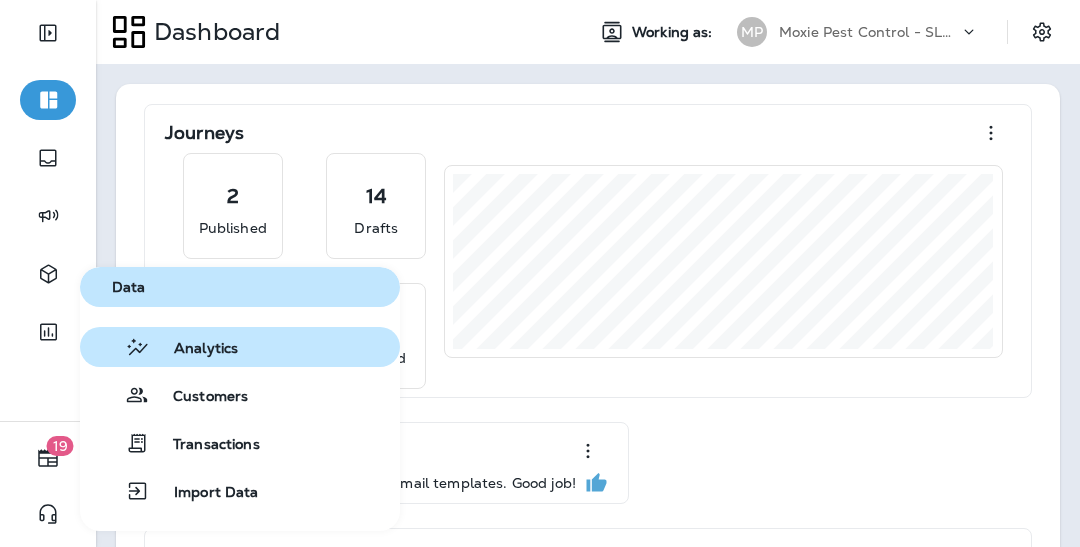 click on "Analytics" at bounding box center [194, 349] 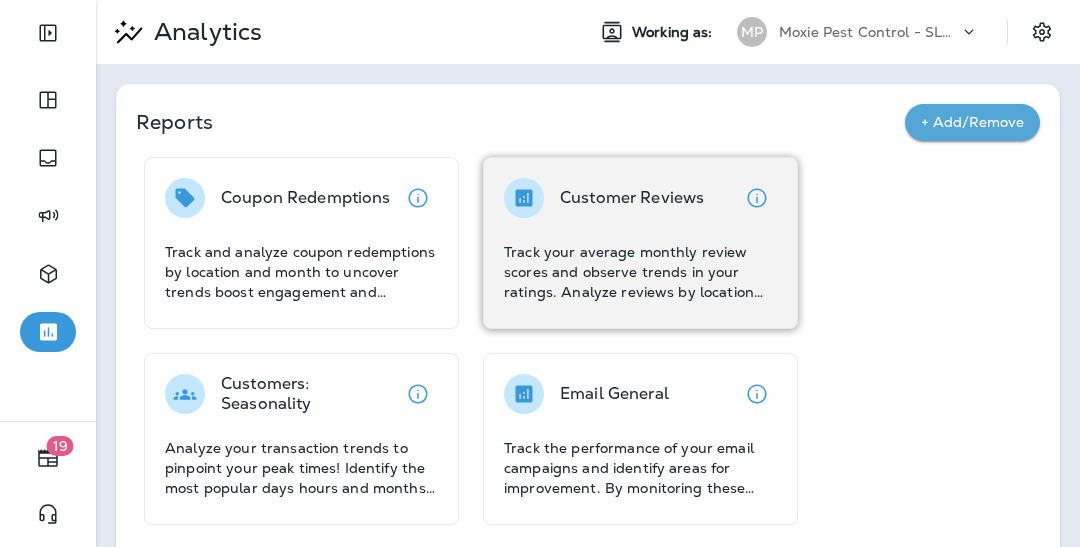 click on "Customer Reviews" at bounding box center (632, 198) 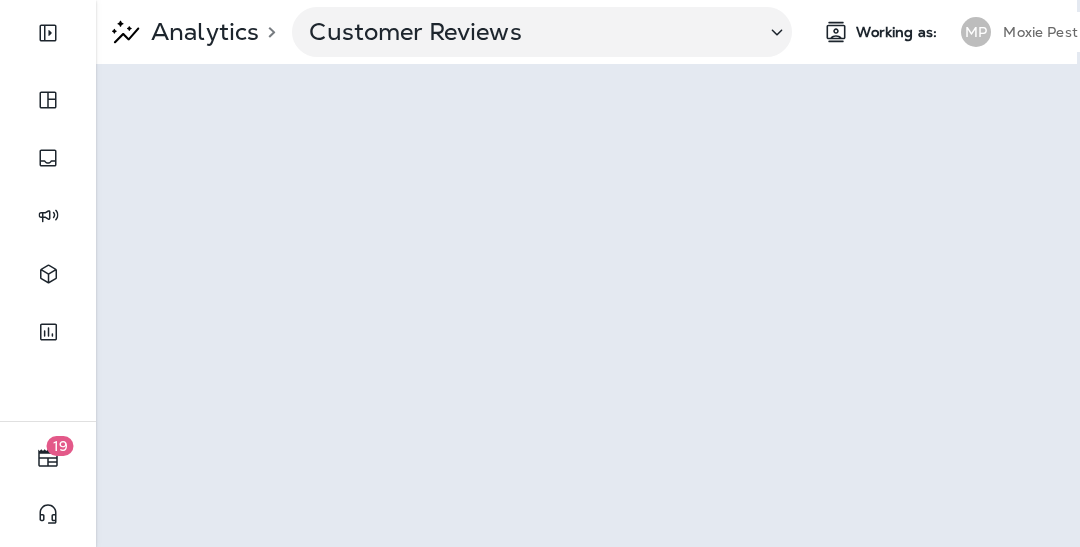 scroll, scrollTop: 0, scrollLeft: 4, axis: horizontal 